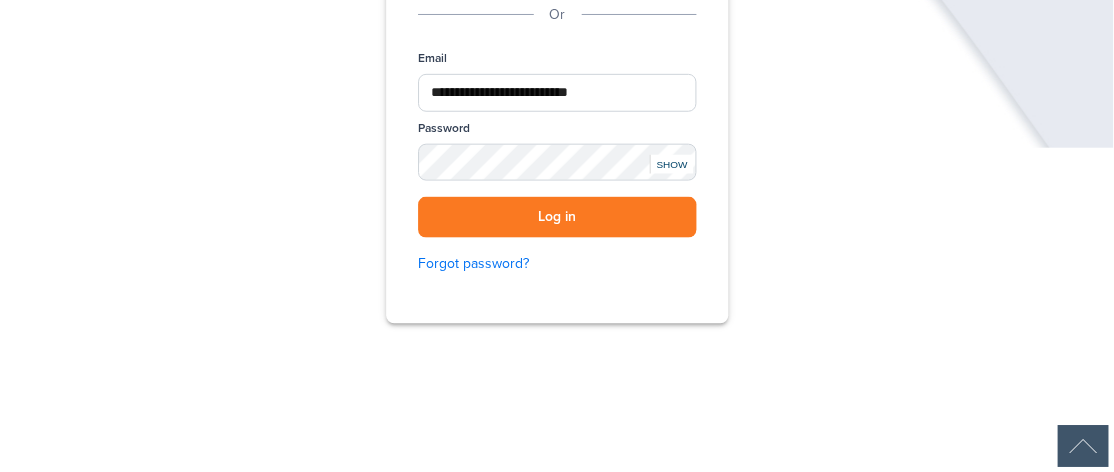 scroll, scrollTop: 415, scrollLeft: 0, axis: vertical 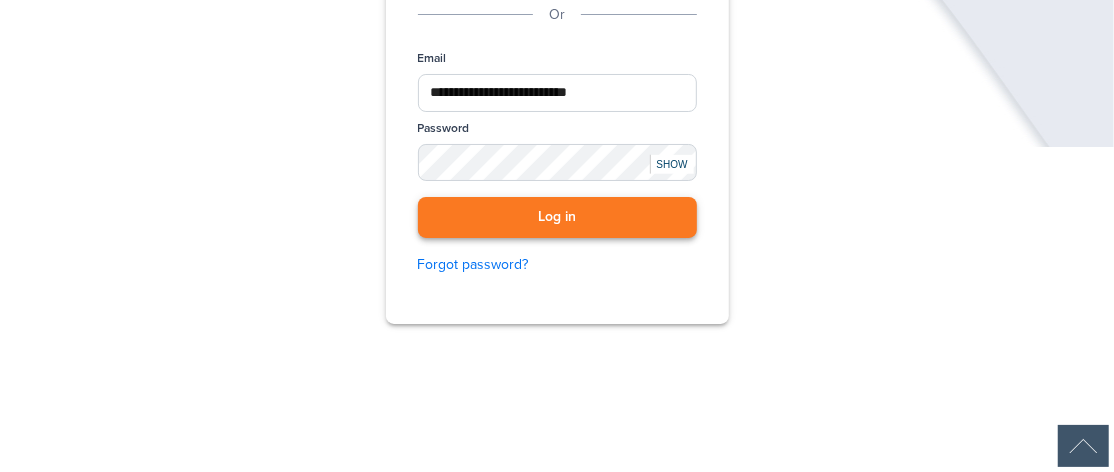 click on "Log in" at bounding box center (557, 217) 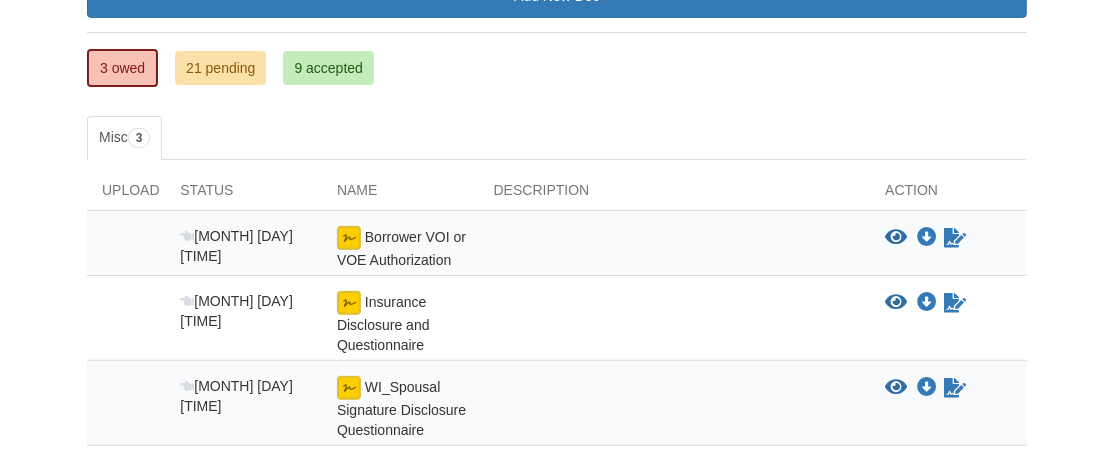 scroll, scrollTop: 316, scrollLeft: 0, axis: vertical 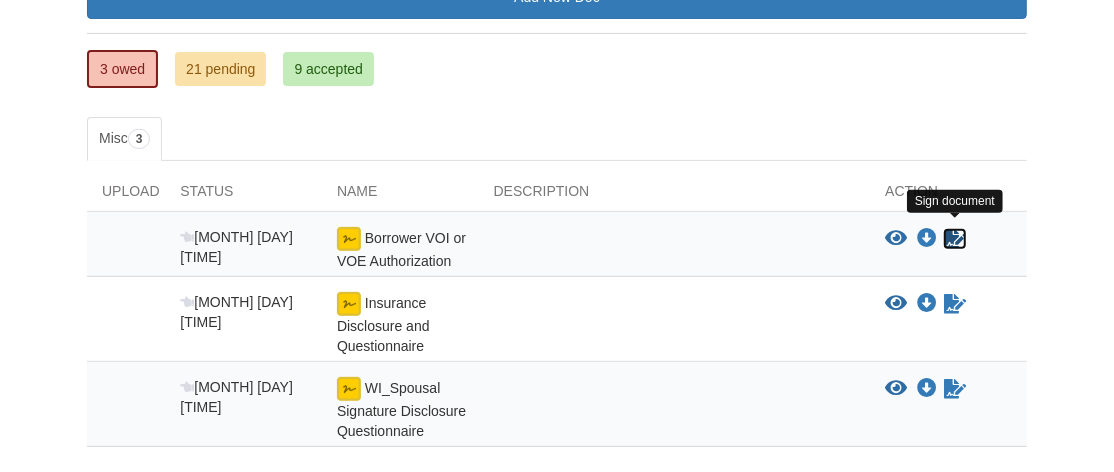 click at bounding box center [955, 239] 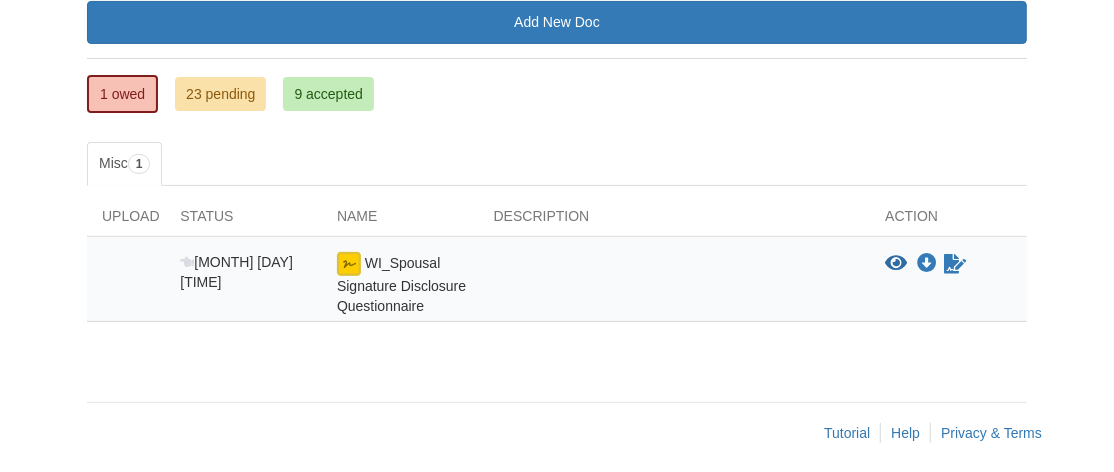 scroll, scrollTop: 295, scrollLeft: 0, axis: vertical 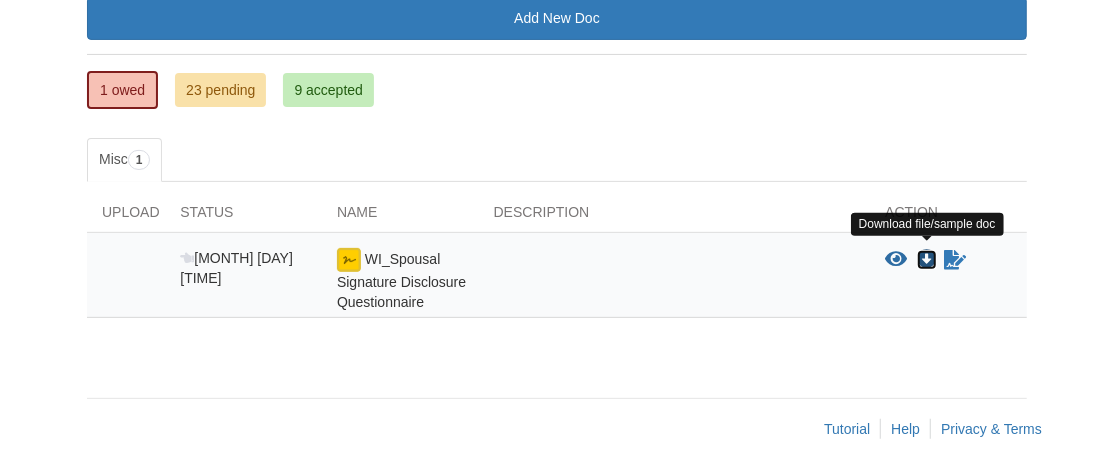 click at bounding box center [927, 260] 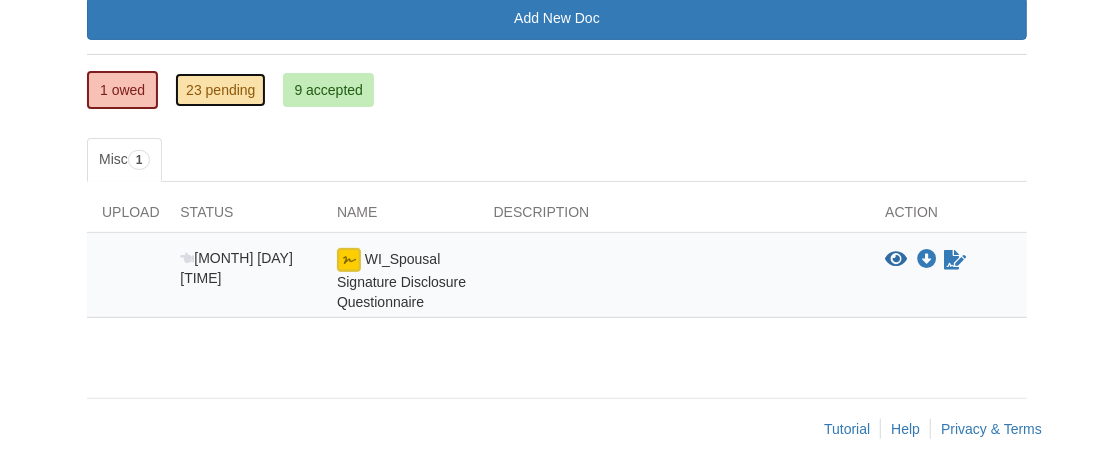 click on "23 pending" at bounding box center [220, 90] 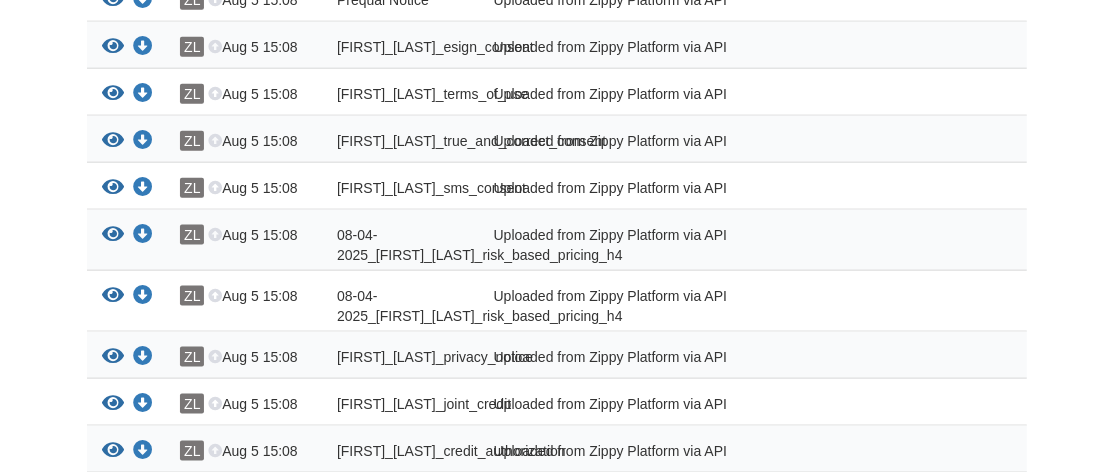 scroll, scrollTop: 1261, scrollLeft: 0, axis: vertical 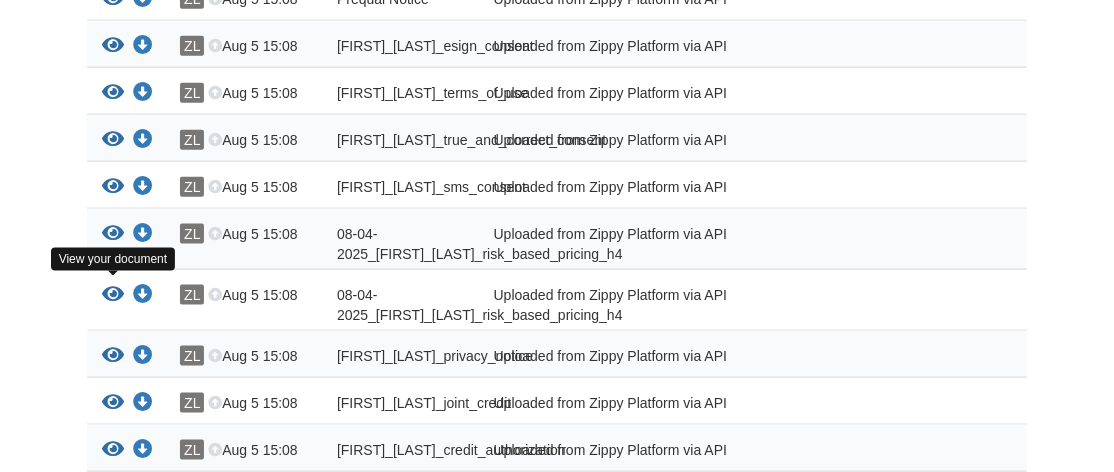 click at bounding box center (113, 295) 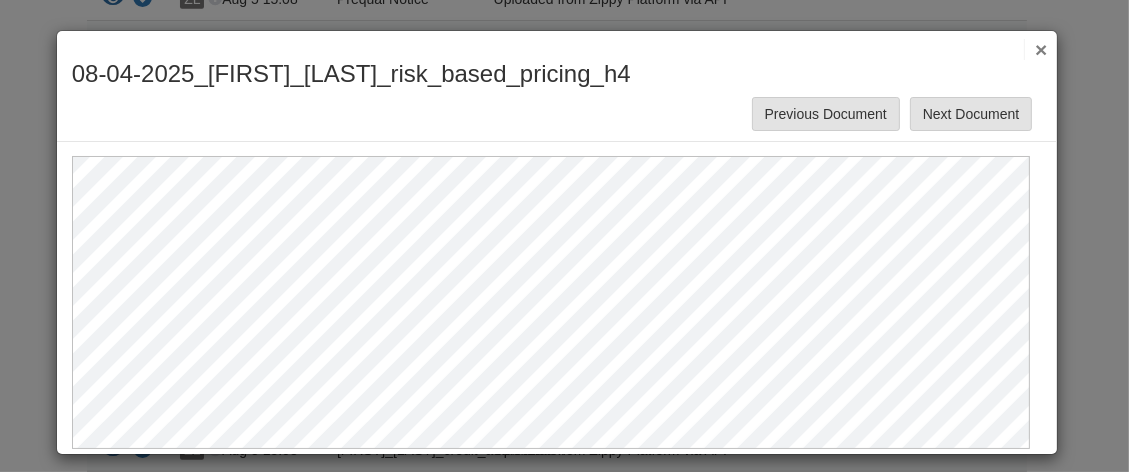 click on "×" at bounding box center [1035, 49] 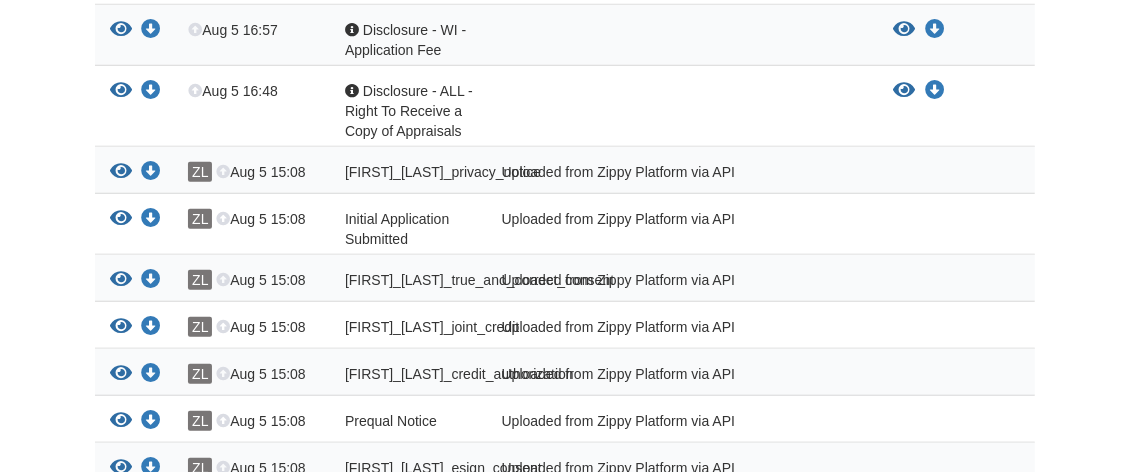 scroll, scrollTop: 832, scrollLeft: 0, axis: vertical 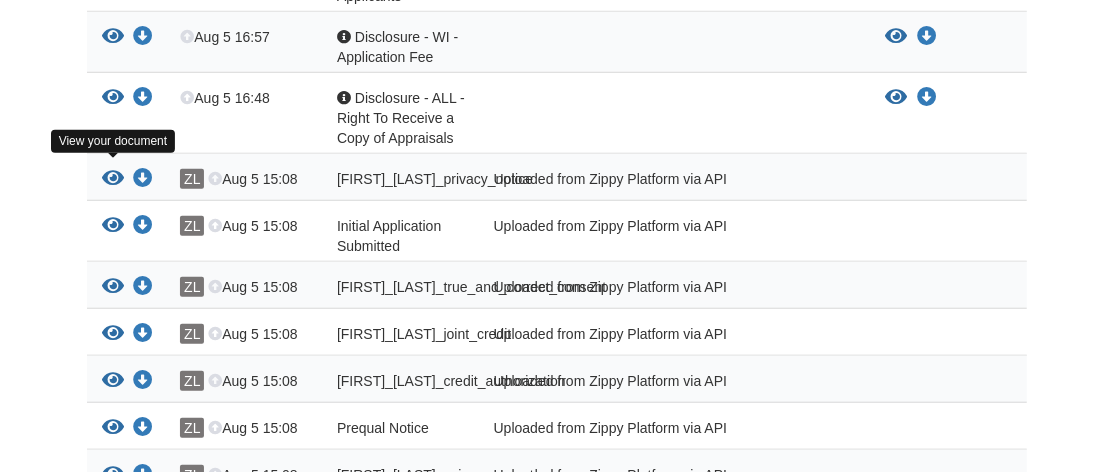 click at bounding box center [113, 179] 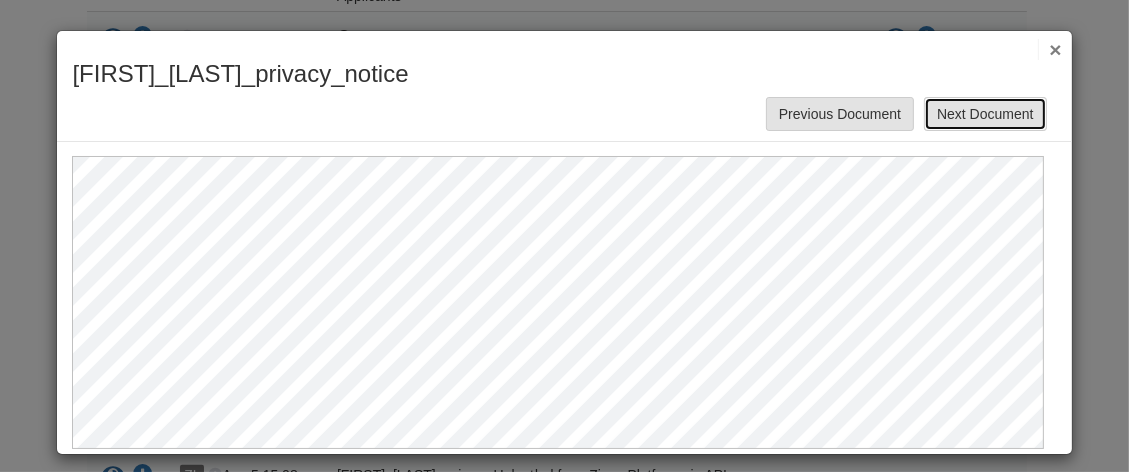 click on "Next Document" at bounding box center (985, 114) 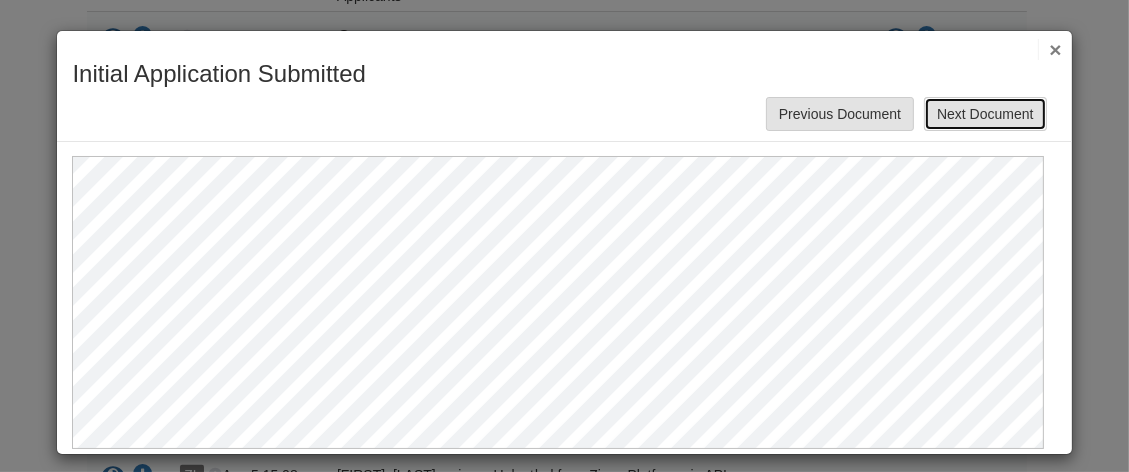 click on "Next Document" at bounding box center (985, 114) 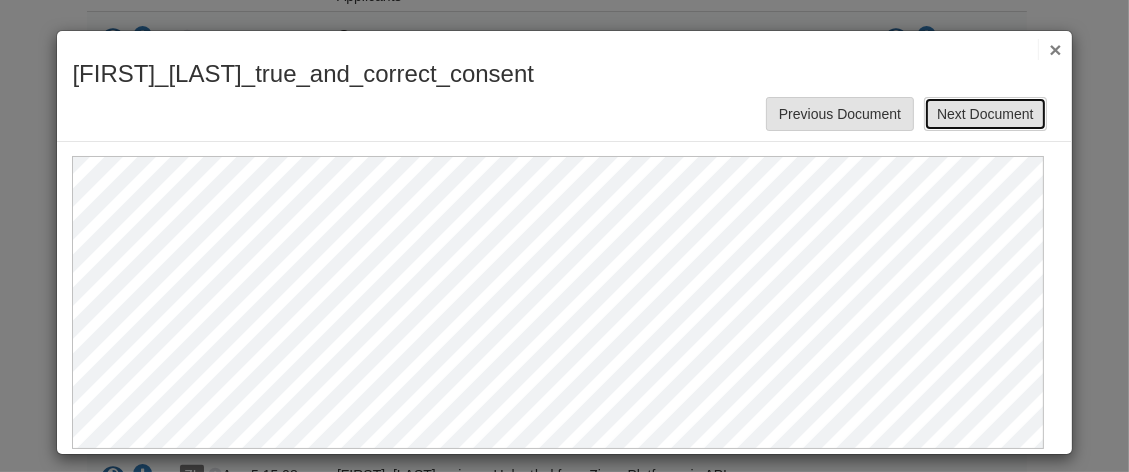 click on "Next Document" at bounding box center [985, 114] 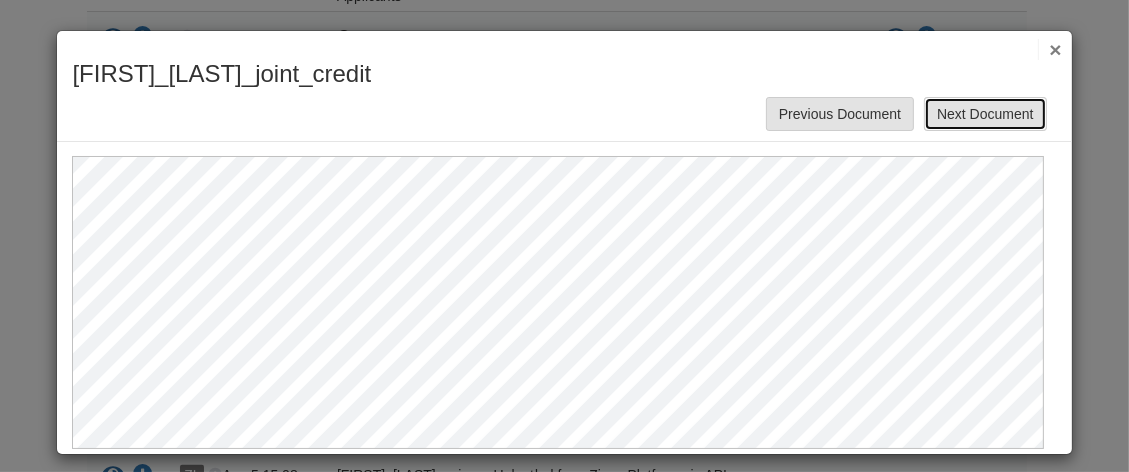 click on "Next Document" at bounding box center [985, 114] 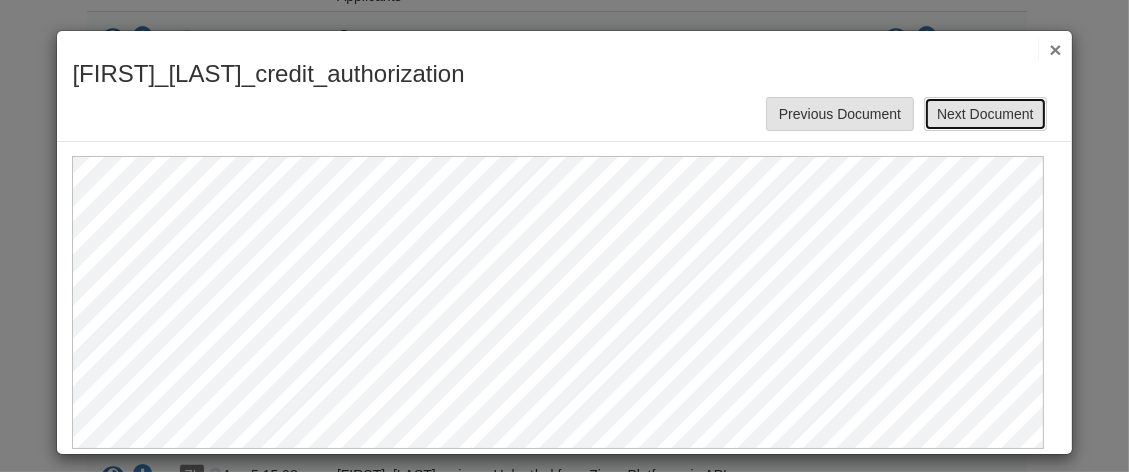click on "Next Document" at bounding box center [985, 114] 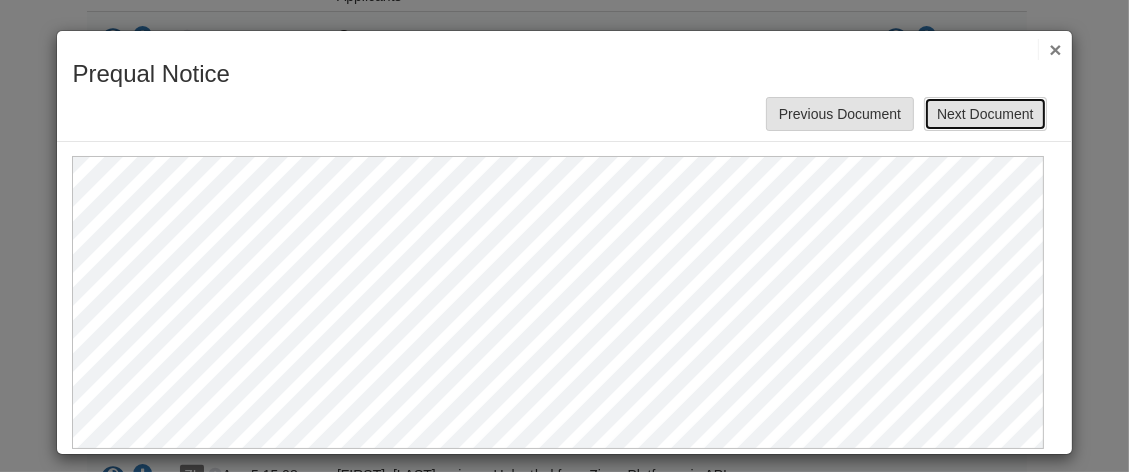 click on "Next Document" at bounding box center (985, 114) 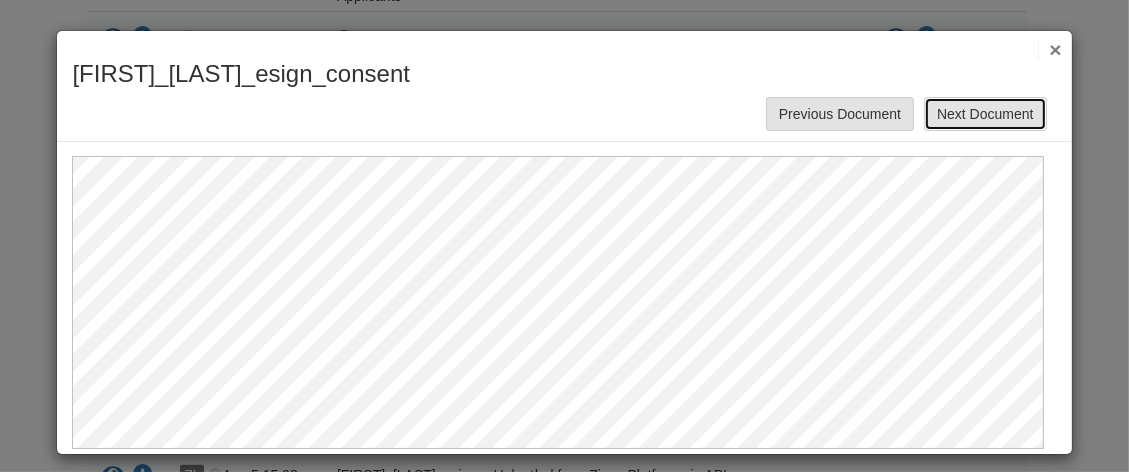 click on "Next Document" at bounding box center (985, 114) 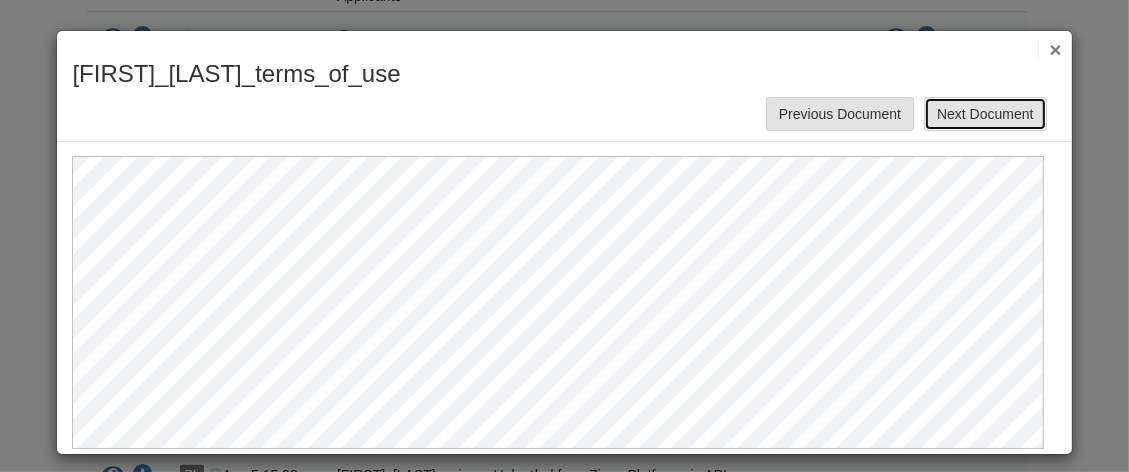 click on "Next Document" at bounding box center (985, 114) 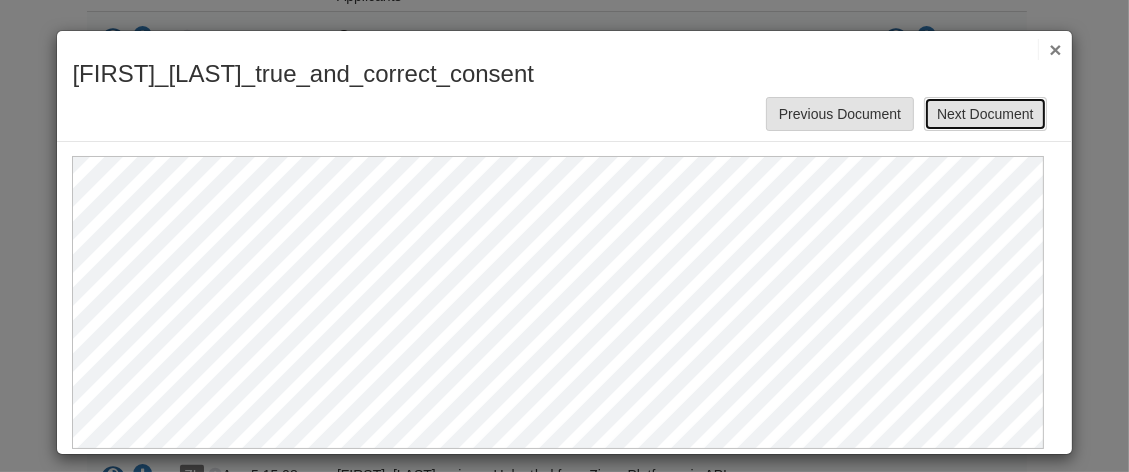 click on "Next Document" at bounding box center [985, 114] 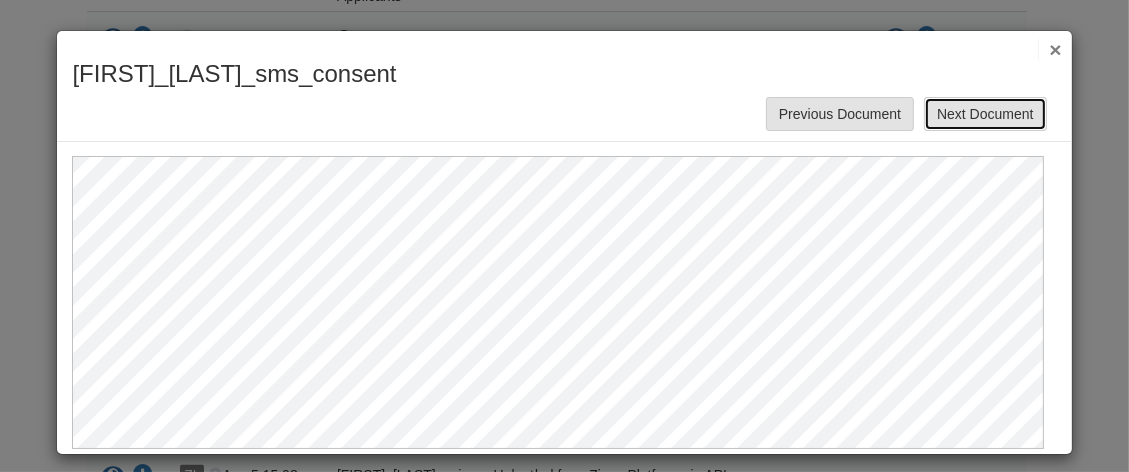 click on "Next Document" at bounding box center [985, 114] 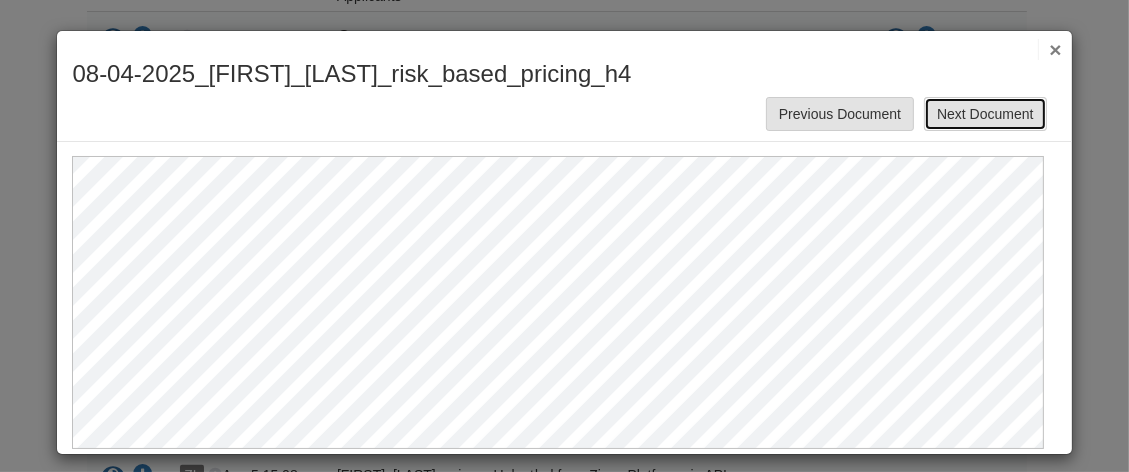 click on "Next Document" at bounding box center (985, 114) 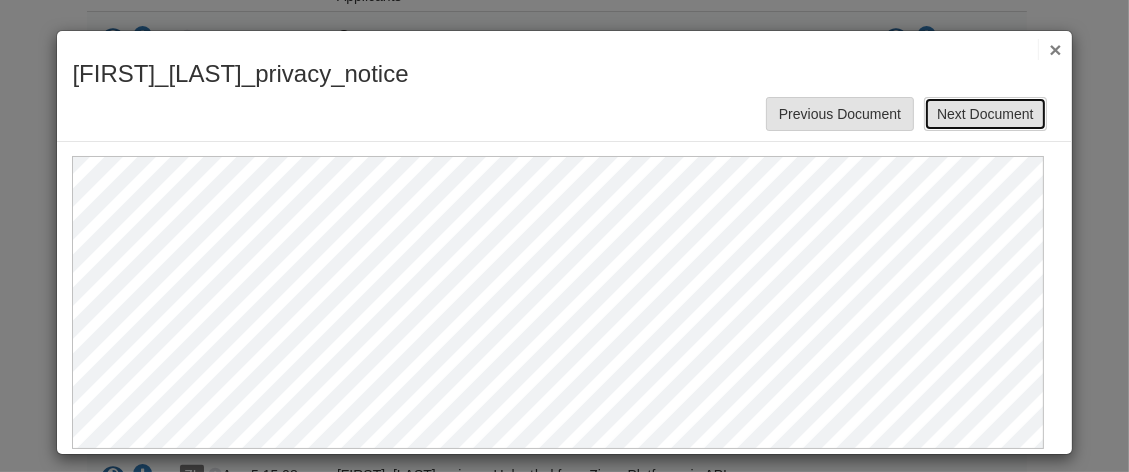 click on "Next Document" at bounding box center (985, 114) 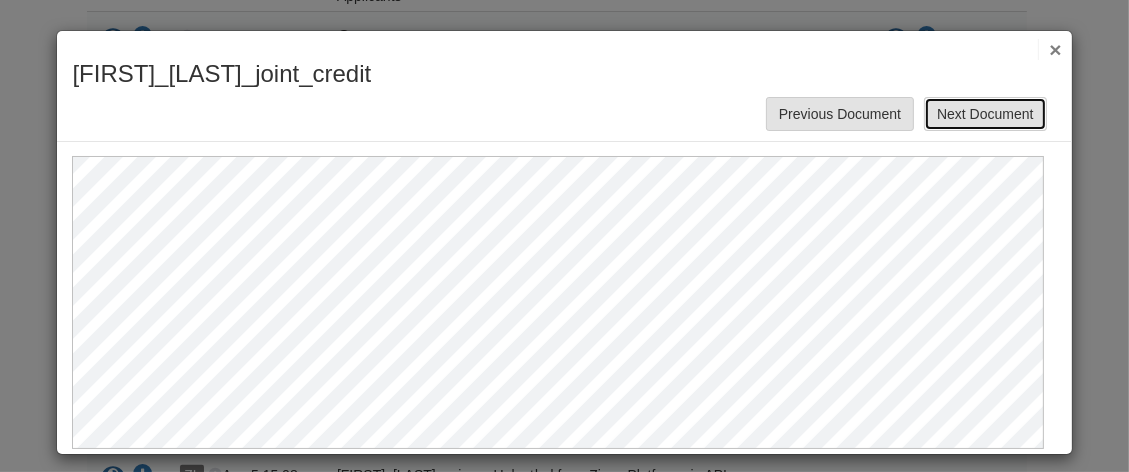 click on "Next Document" at bounding box center (985, 114) 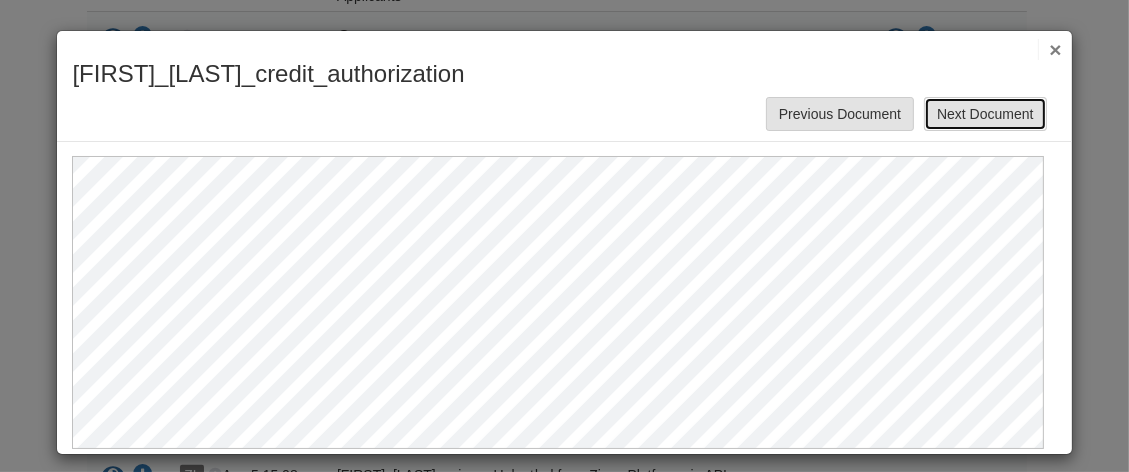 click on "Next Document" at bounding box center [985, 114] 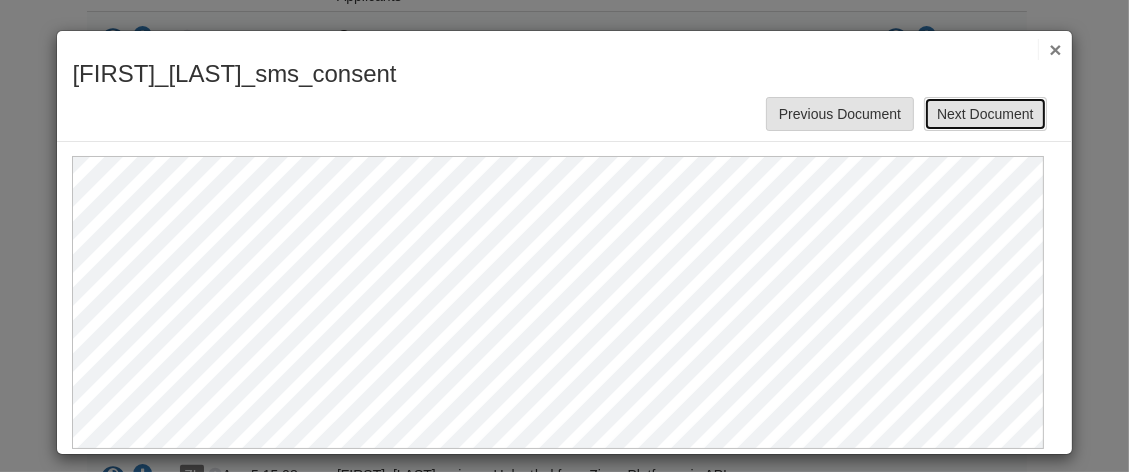 click on "Next Document" at bounding box center (985, 114) 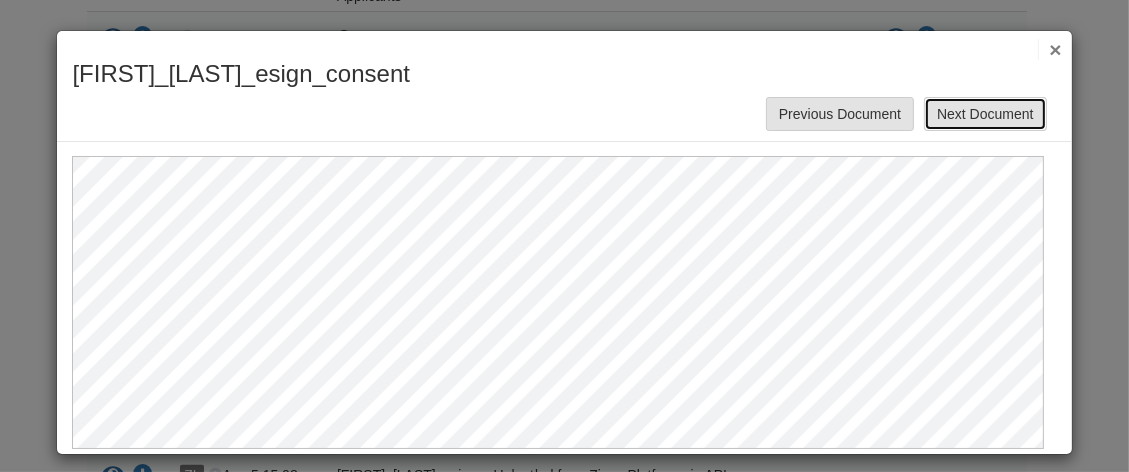 click on "Next Document" at bounding box center [985, 114] 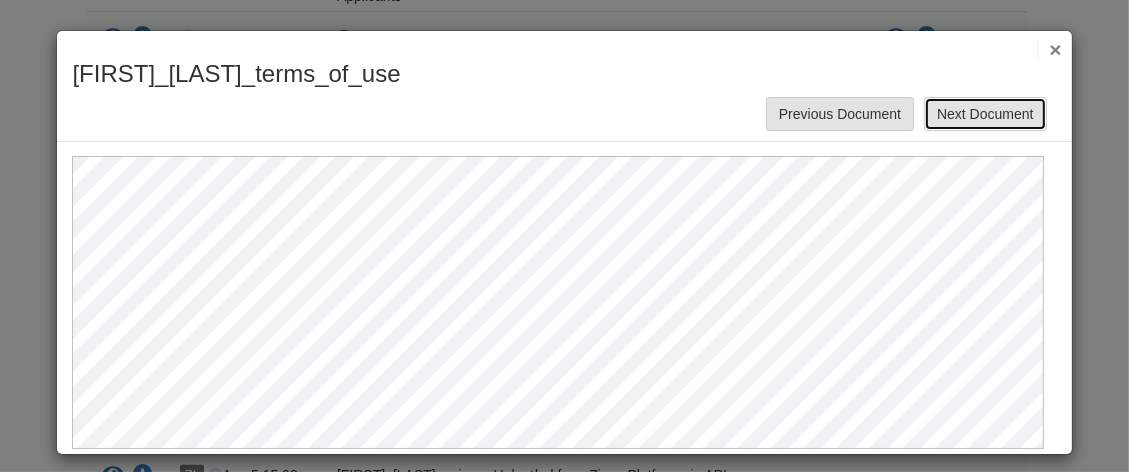 click on "Next Document" at bounding box center [985, 114] 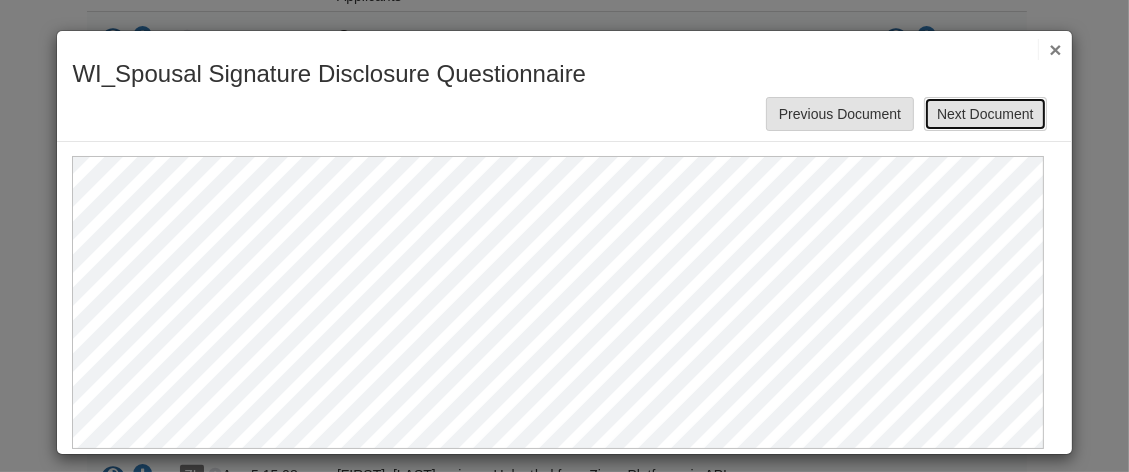 scroll, scrollTop: 12, scrollLeft: 0, axis: vertical 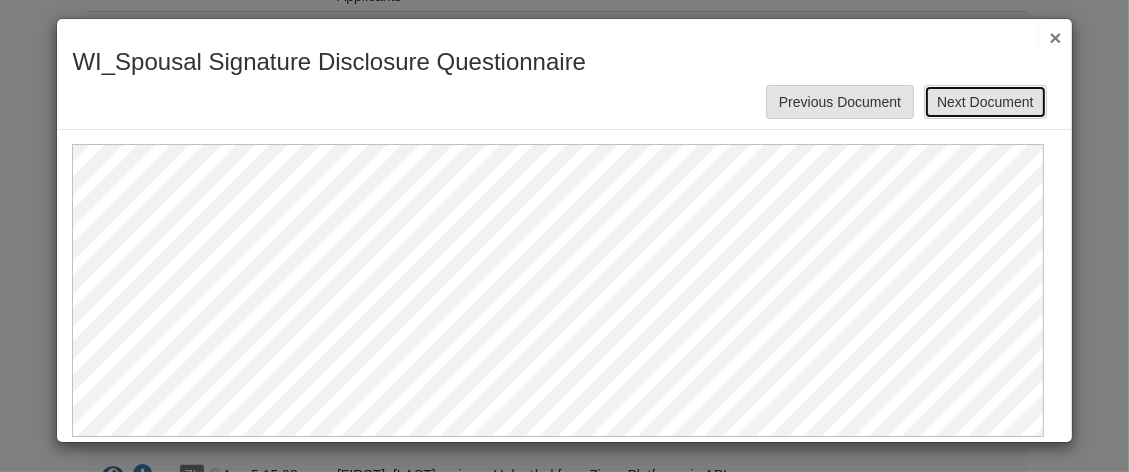 click on "Next Document" at bounding box center (985, 102) 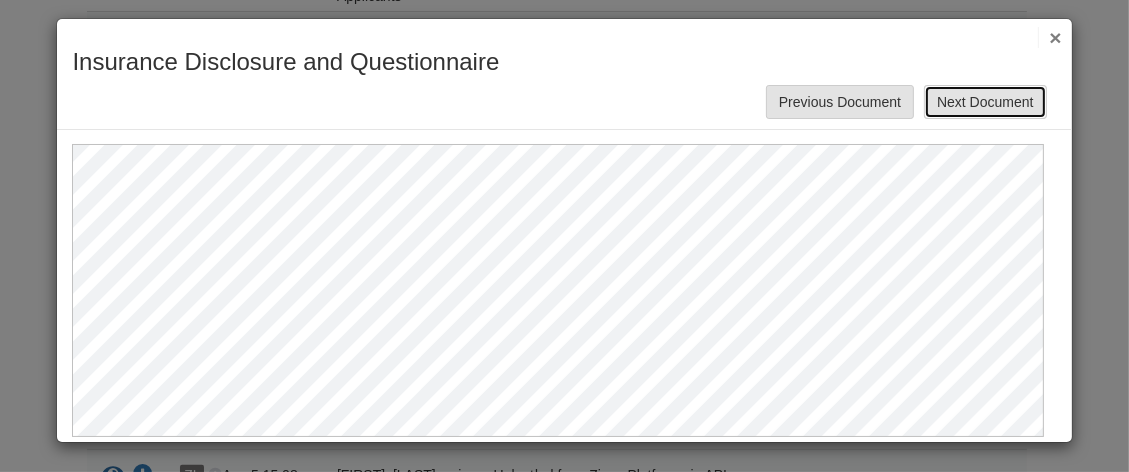 click on "Next Document" at bounding box center [985, 102] 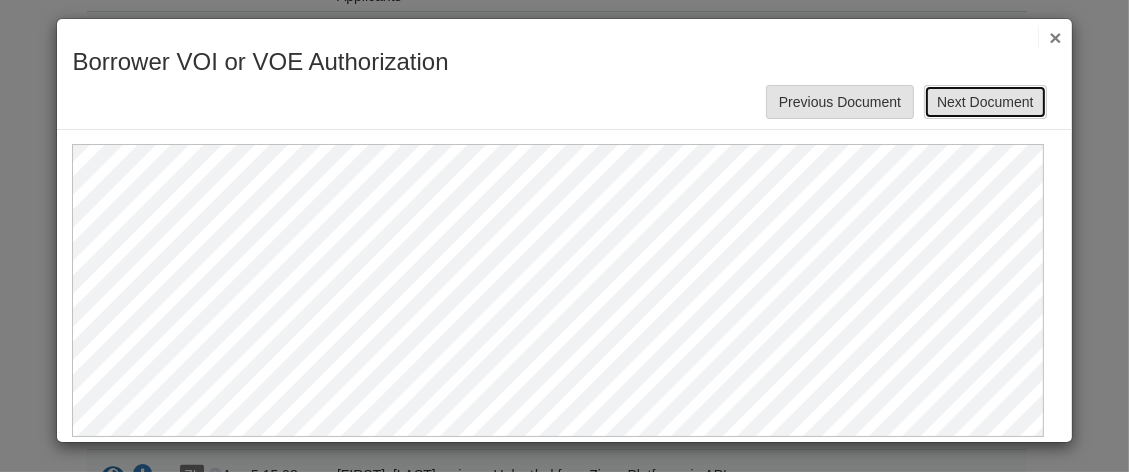 click on "Next Document" at bounding box center [985, 102] 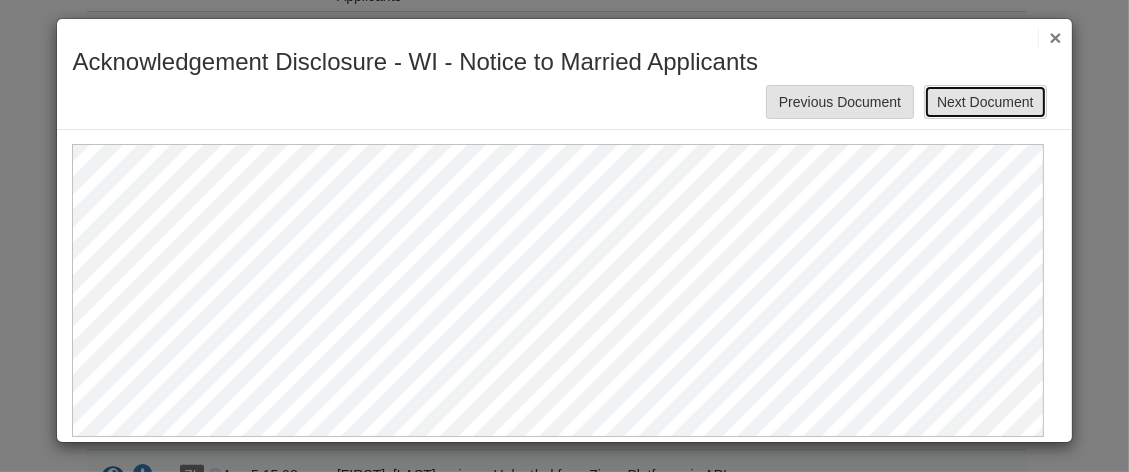 click on "Next Document" at bounding box center (985, 102) 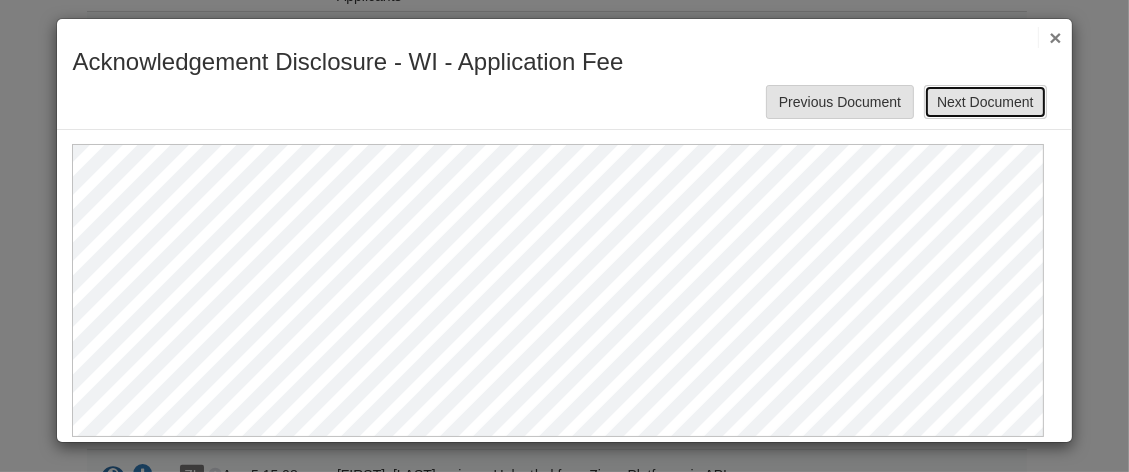 click on "Next Document" at bounding box center [985, 102] 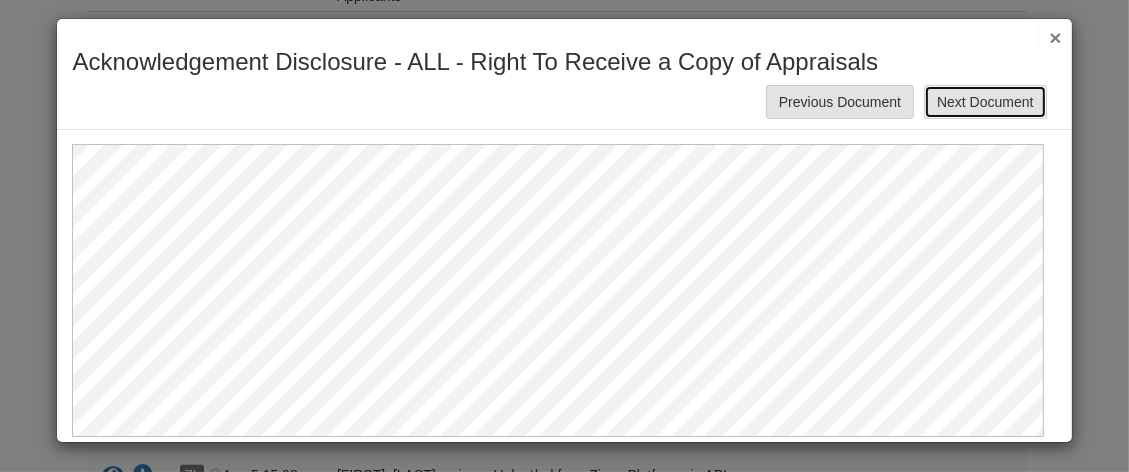click on "Next Document" at bounding box center (985, 102) 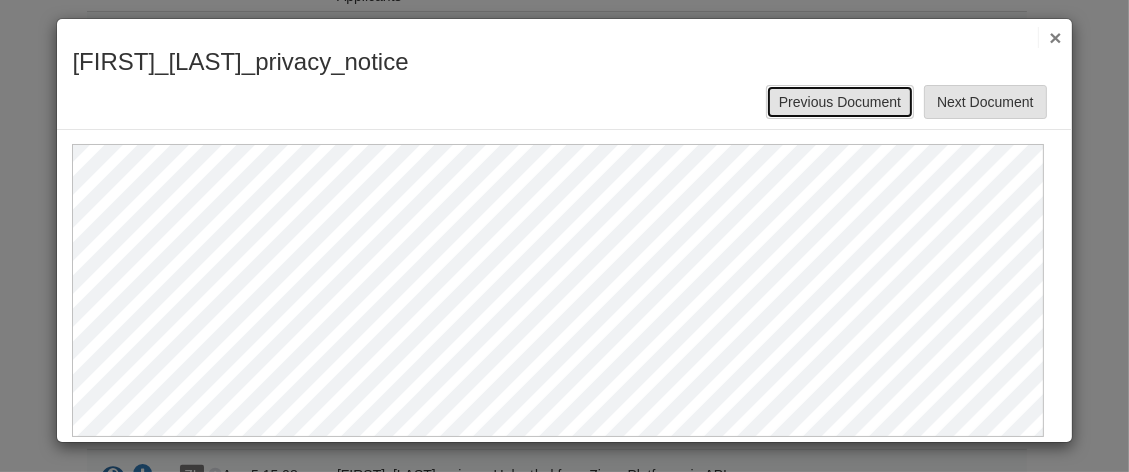 click on "Previous Document" at bounding box center (840, 102) 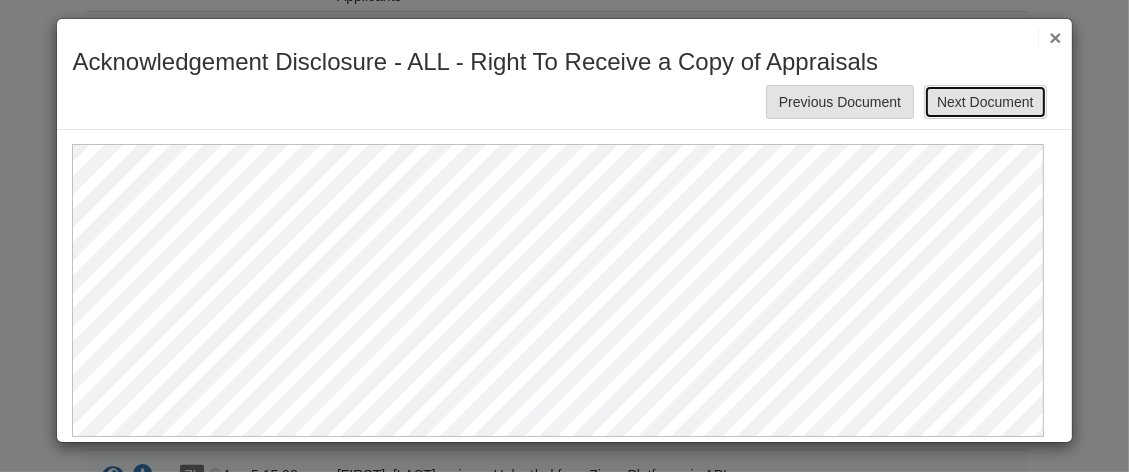 click on "Next Document" at bounding box center [985, 102] 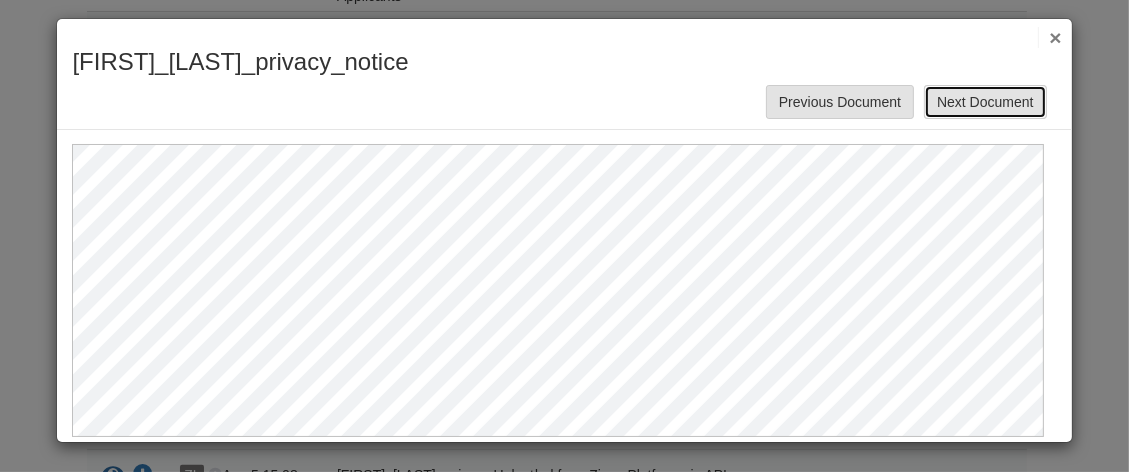 click on "Next Document" at bounding box center [985, 102] 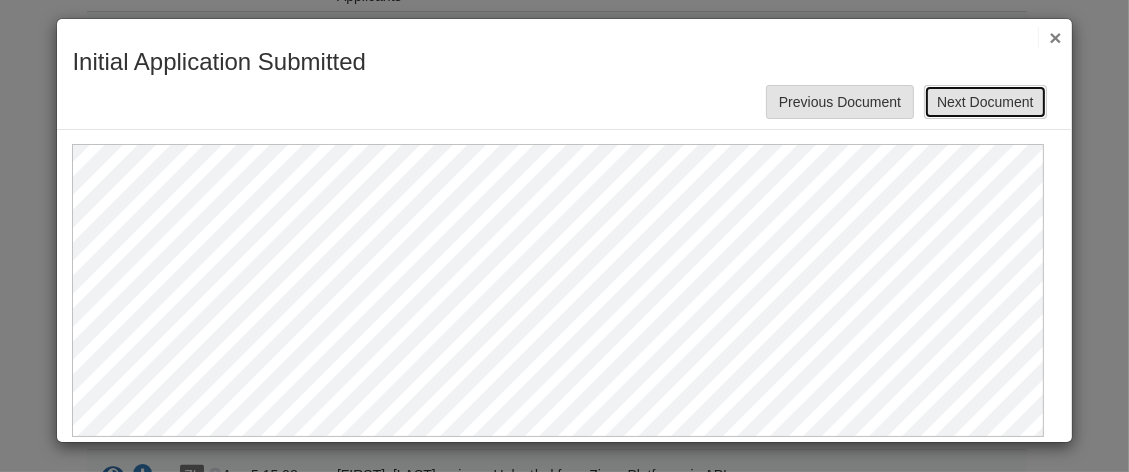 click on "Next Document" at bounding box center [985, 102] 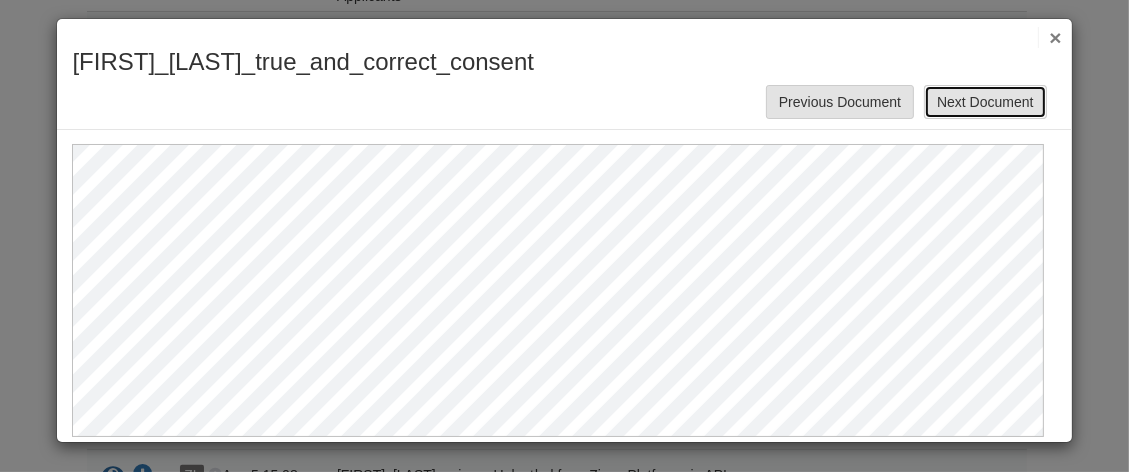 click on "Next Document" at bounding box center [985, 102] 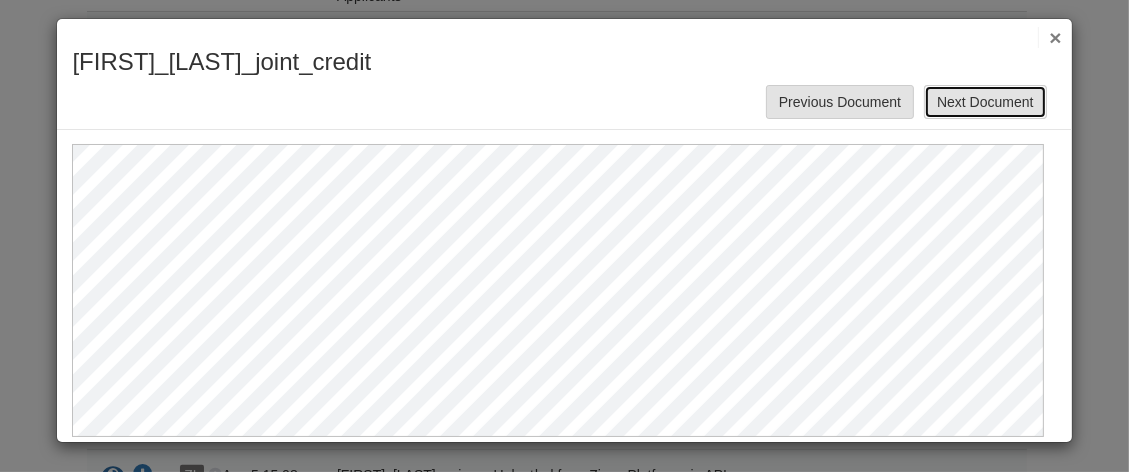 click on "Next Document" at bounding box center (985, 102) 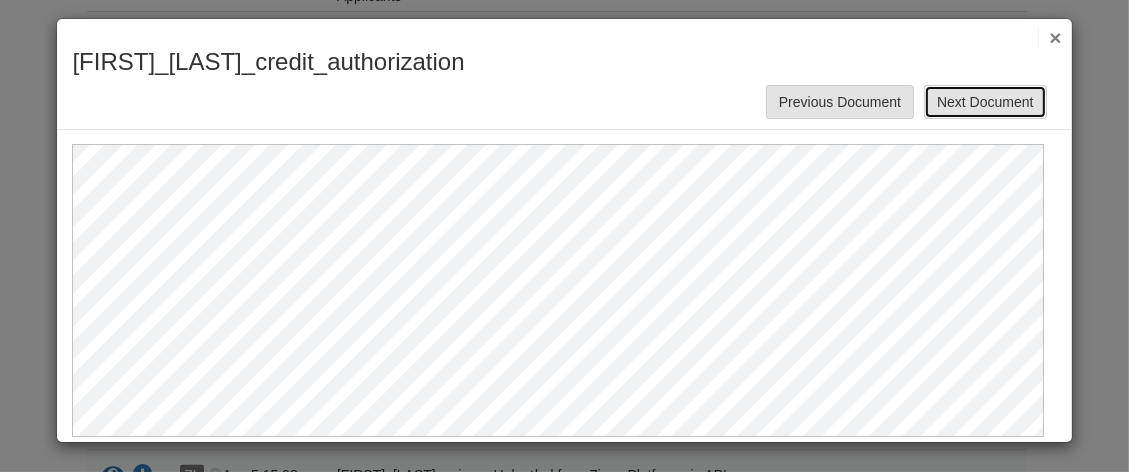 click on "Next Document" at bounding box center (985, 102) 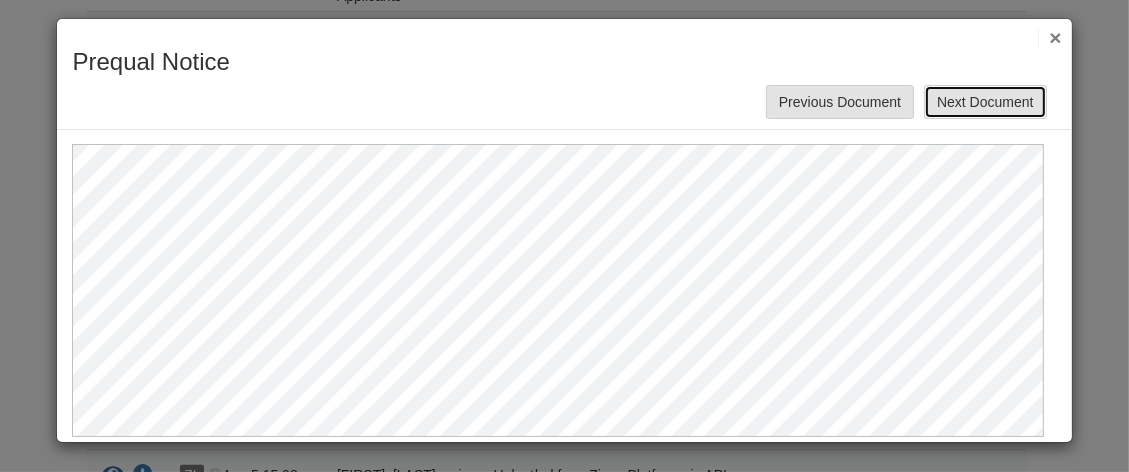 click on "Next Document" at bounding box center (985, 102) 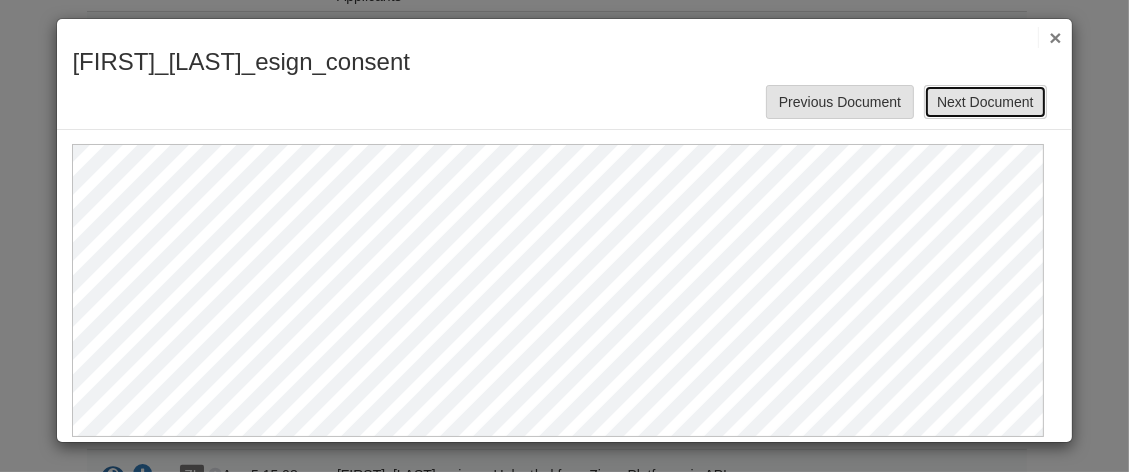 click on "Next Document" at bounding box center (985, 102) 